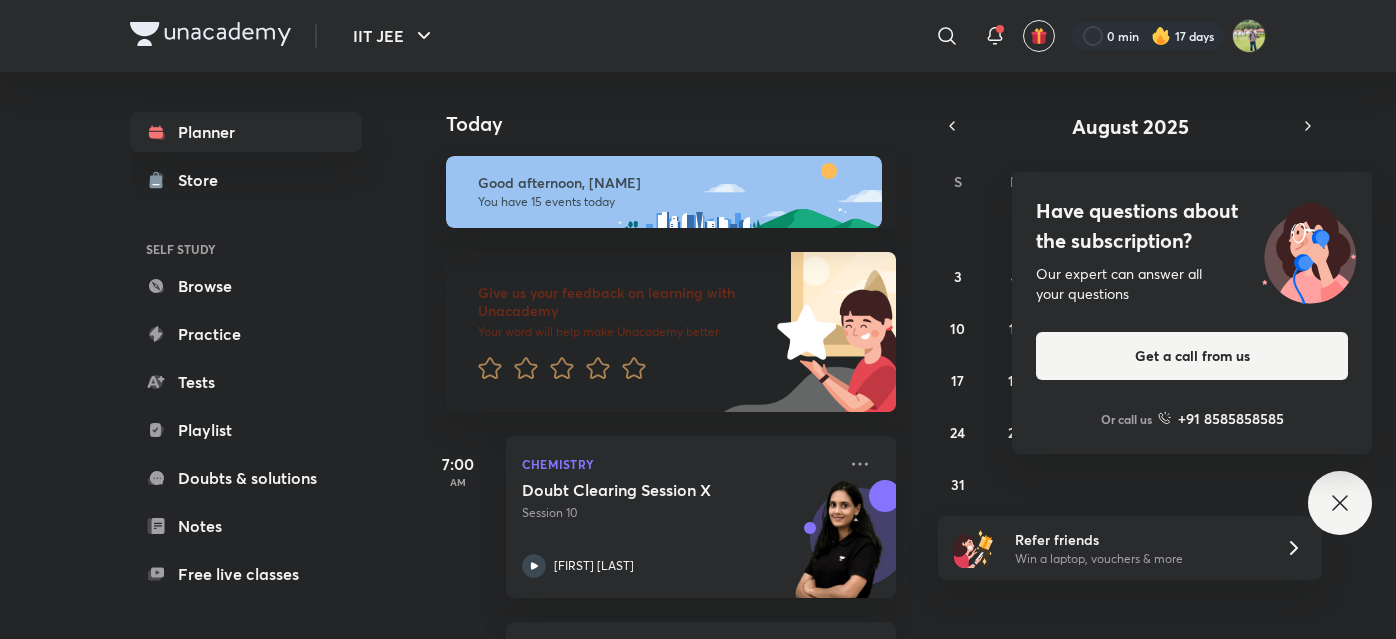 scroll, scrollTop: 0, scrollLeft: 0, axis: both 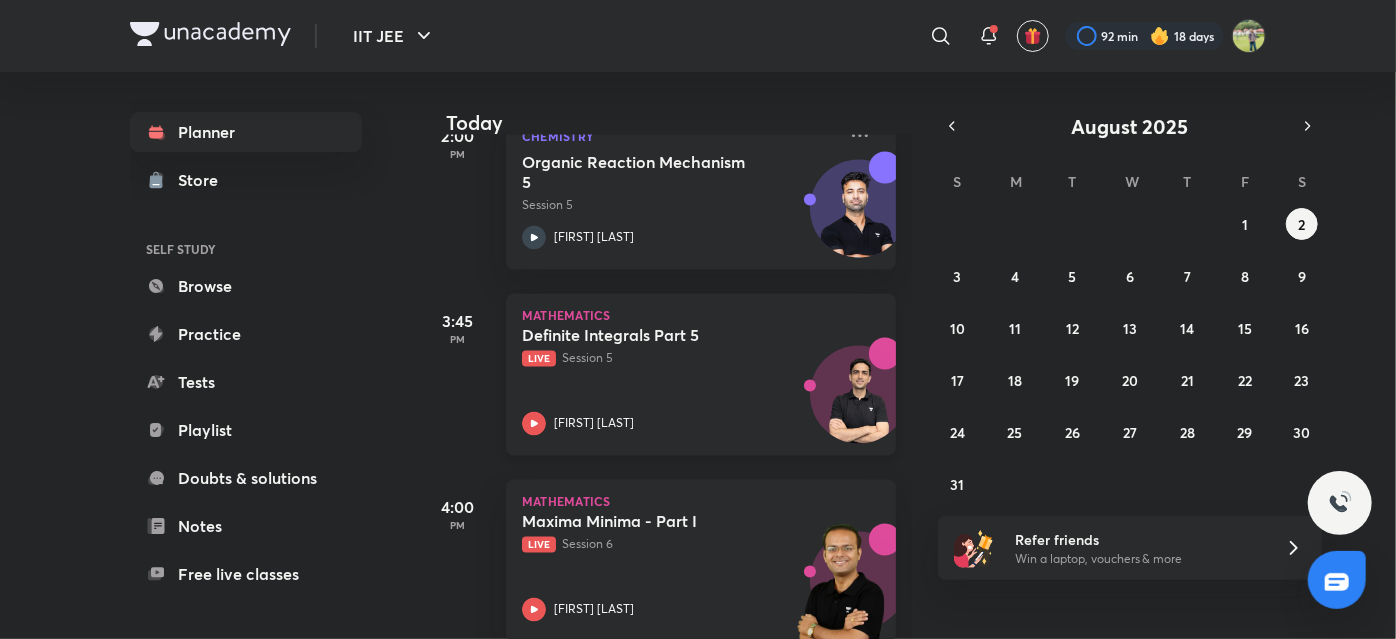 click on "Definite Integrals Part 5 Live Session 5 Arvind Kalia" at bounding box center (679, 381) 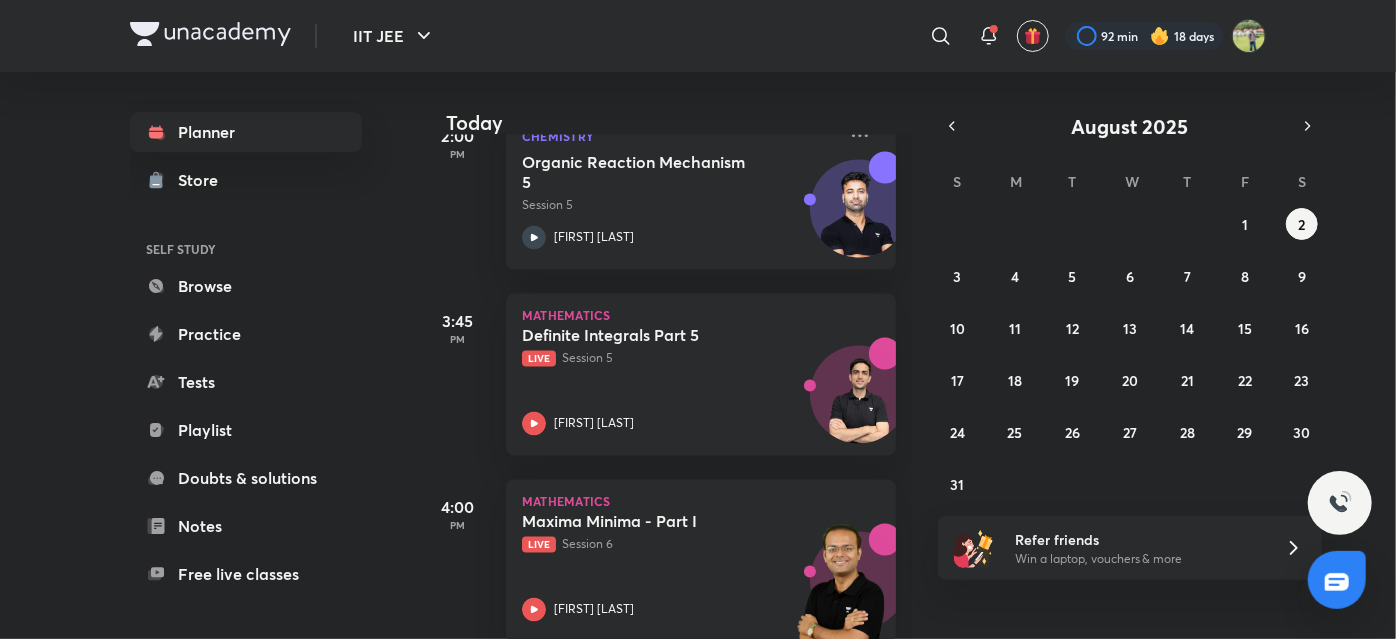 click at bounding box center [210, 34] 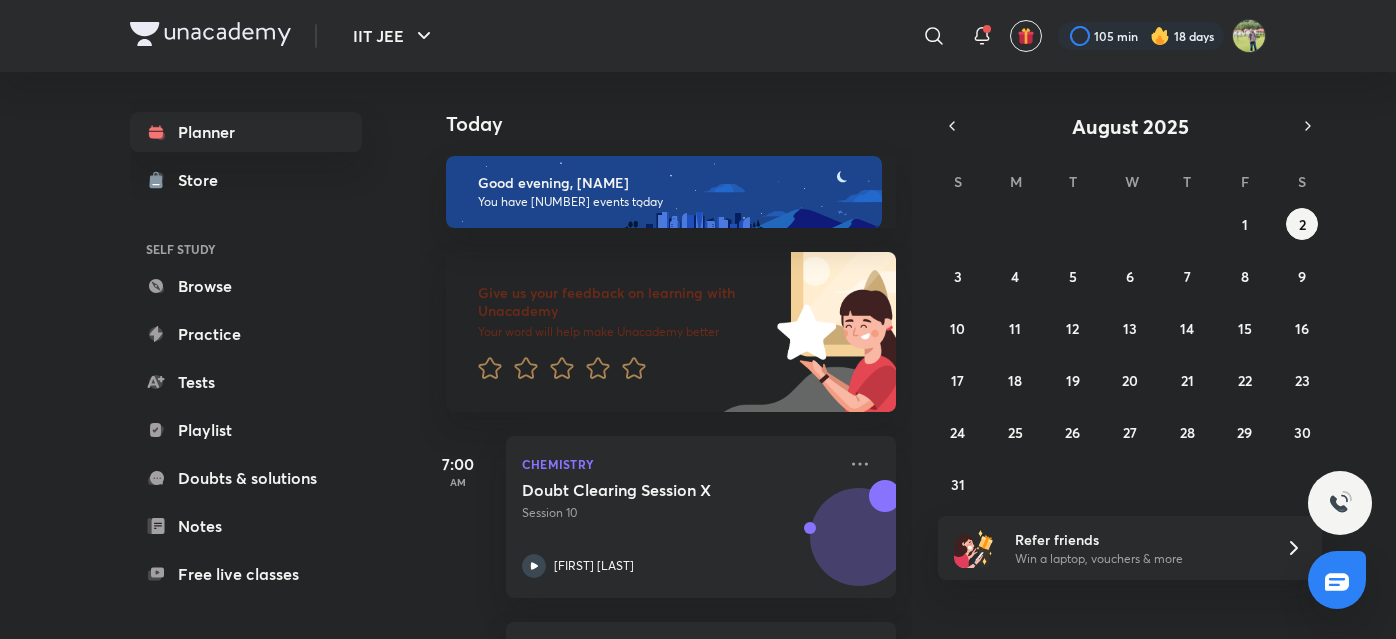 scroll, scrollTop: 0, scrollLeft: 0, axis: both 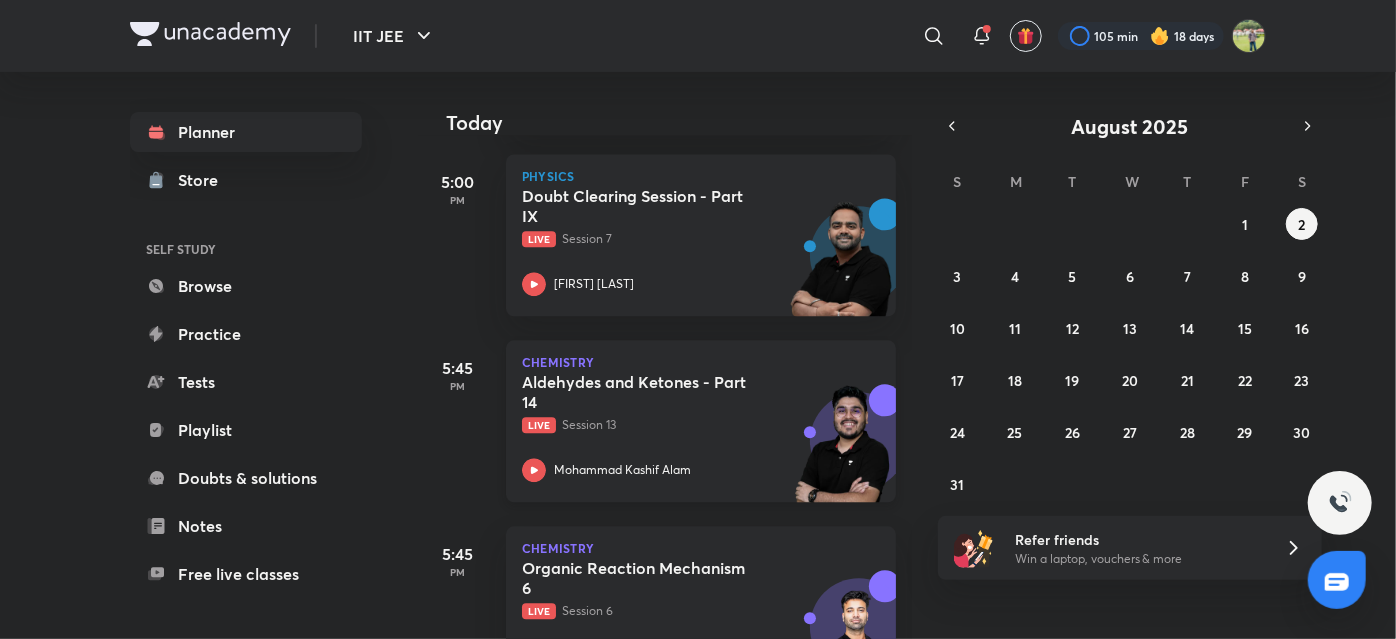 click on "Mohammad Kashif Alam" at bounding box center (622, 470) 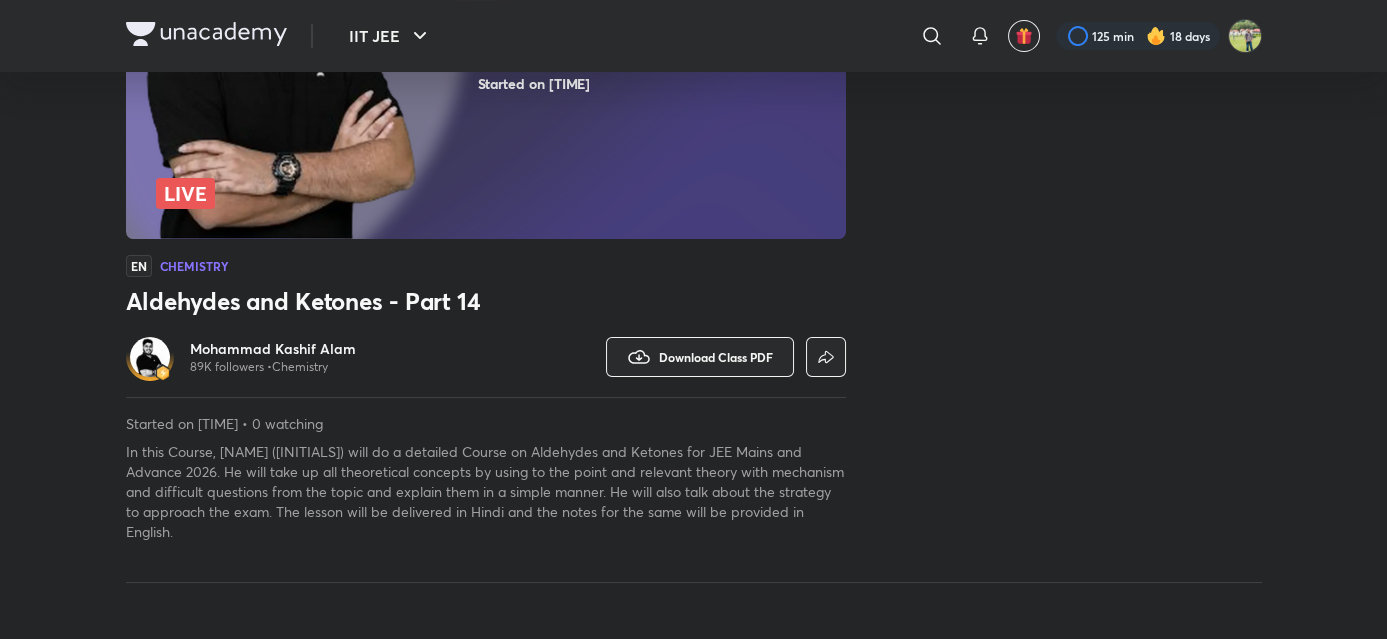 scroll, scrollTop: 377, scrollLeft: 0, axis: vertical 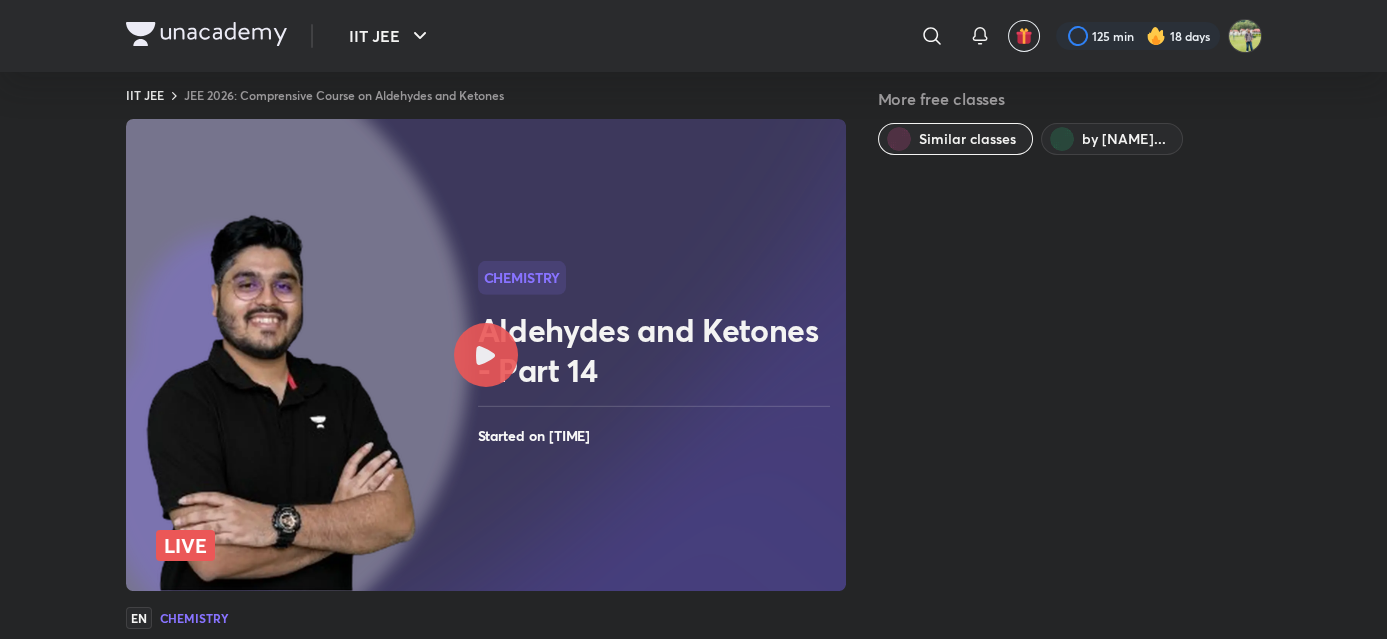 click on "Aldehydes and Ketones - Part 14" at bounding box center (658, 350) 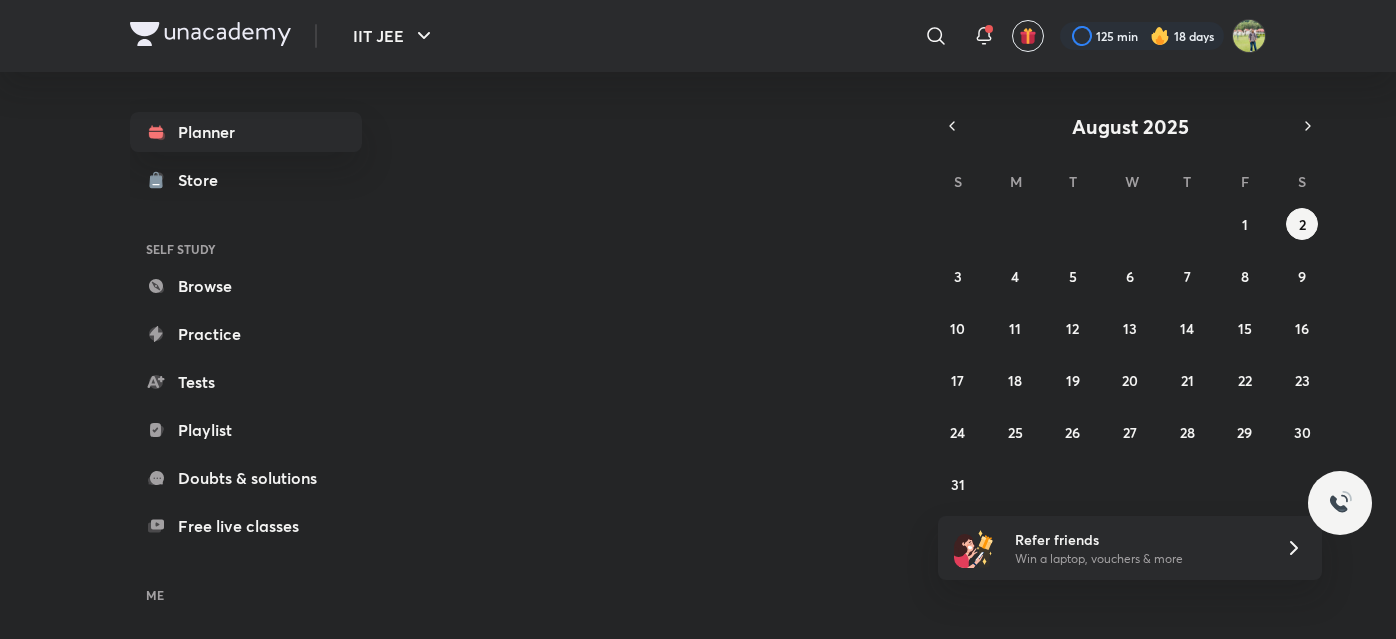 scroll, scrollTop: 0, scrollLeft: 0, axis: both 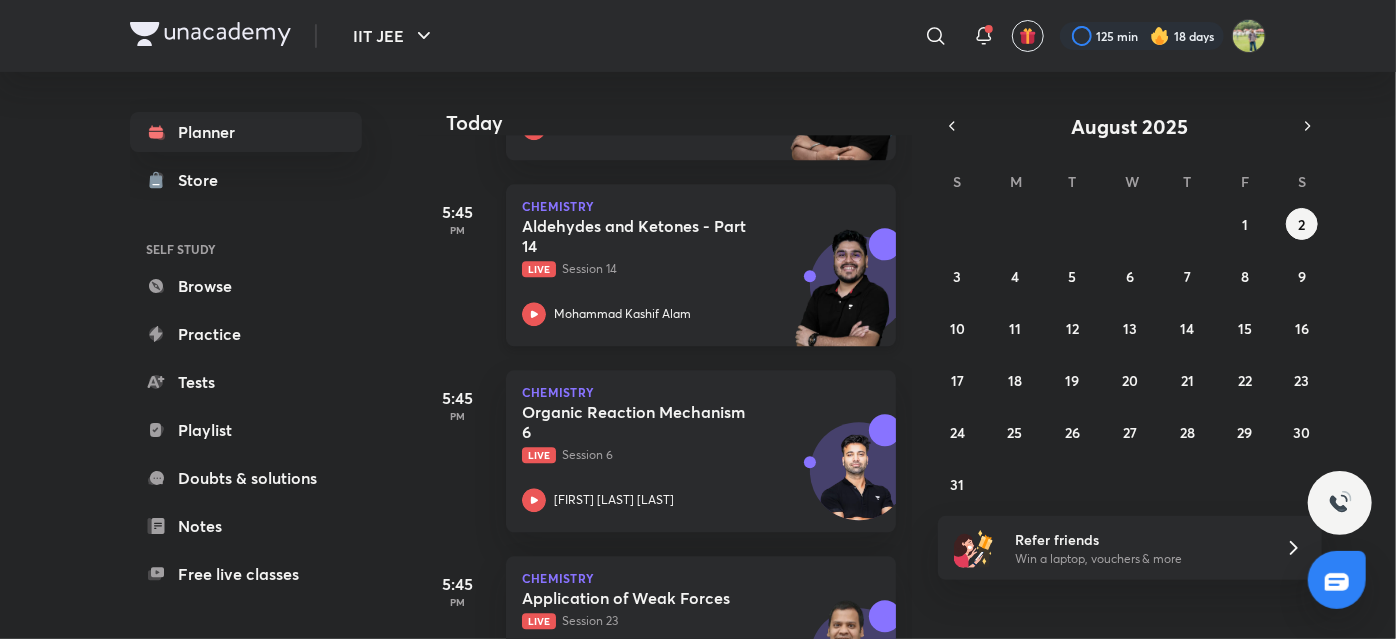 click on "Mohammad Kashif Alam" at bounding box center [679, 314] 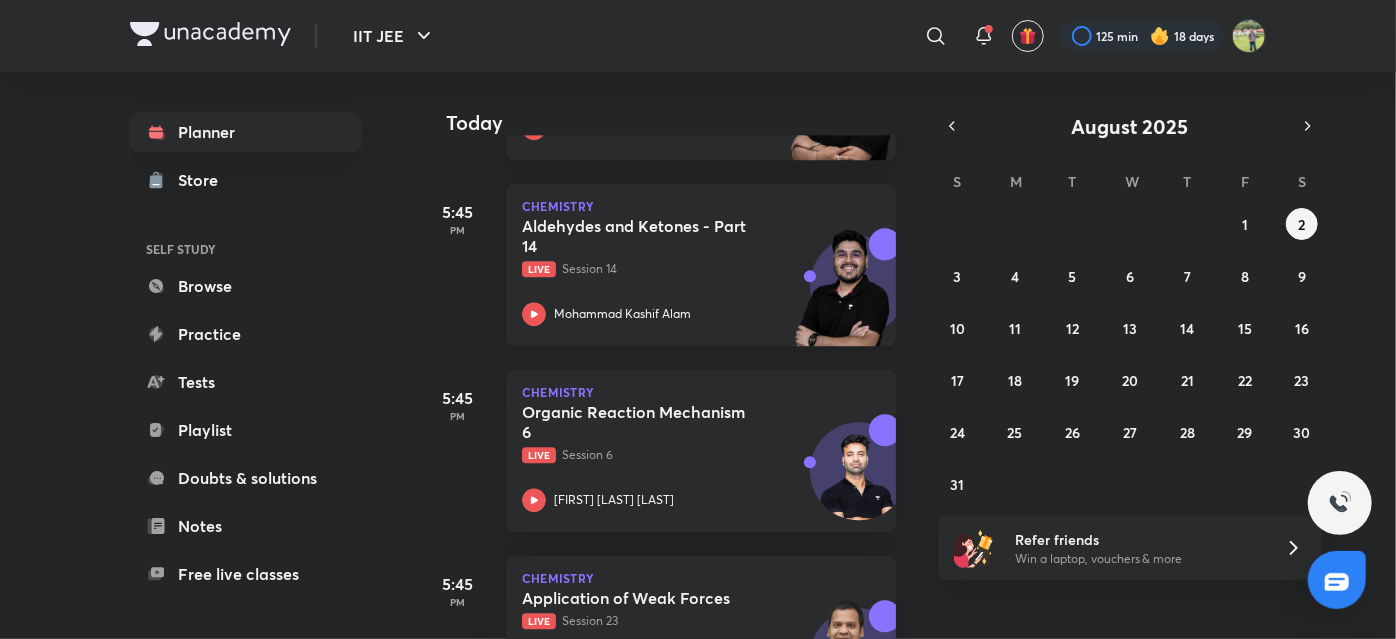 click on "Mohammad Kashif Alam" at bounding box center (679, 314) 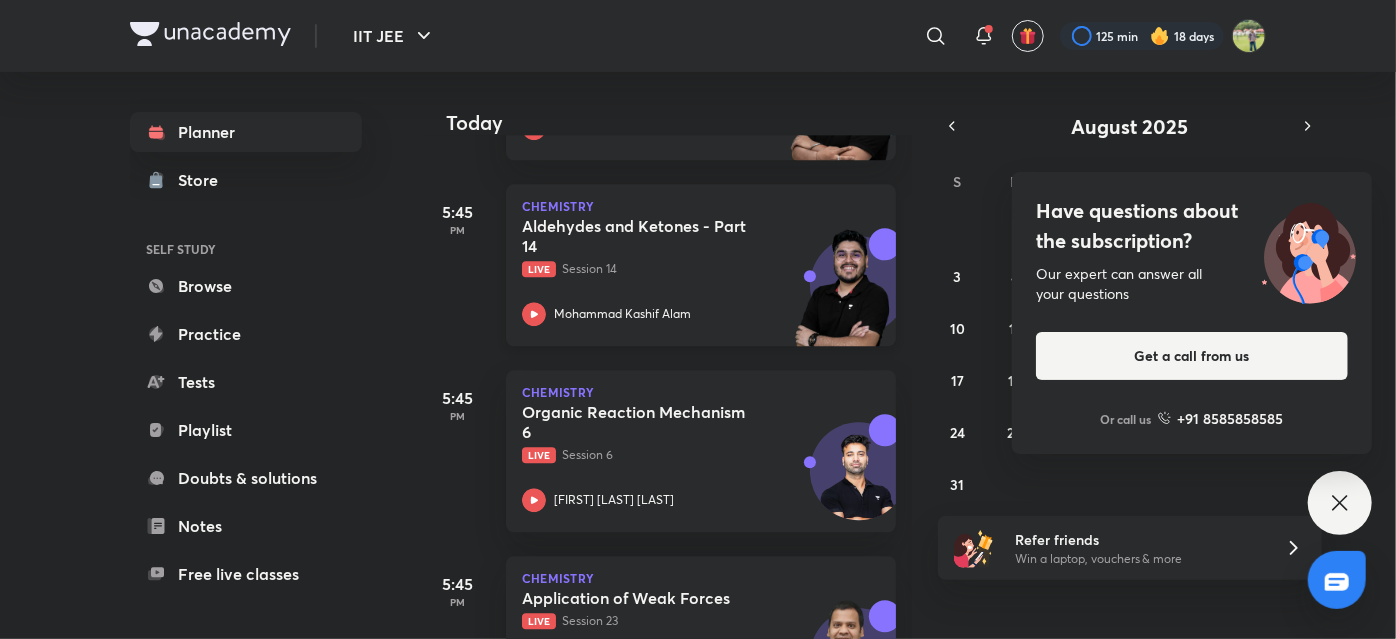 click on "Mohammad Kashif Alam" at bounding box center [622, 314] 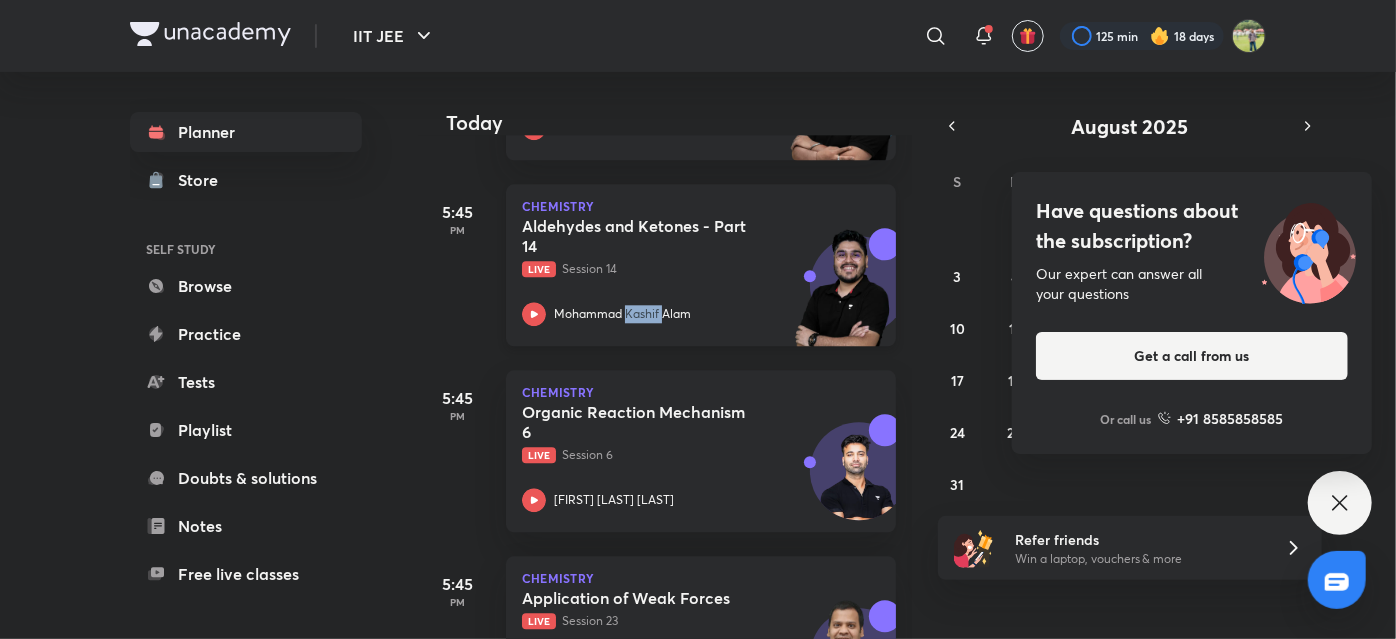 click on "Mohammad Kashif Alam" at bounding box center [622, 314] 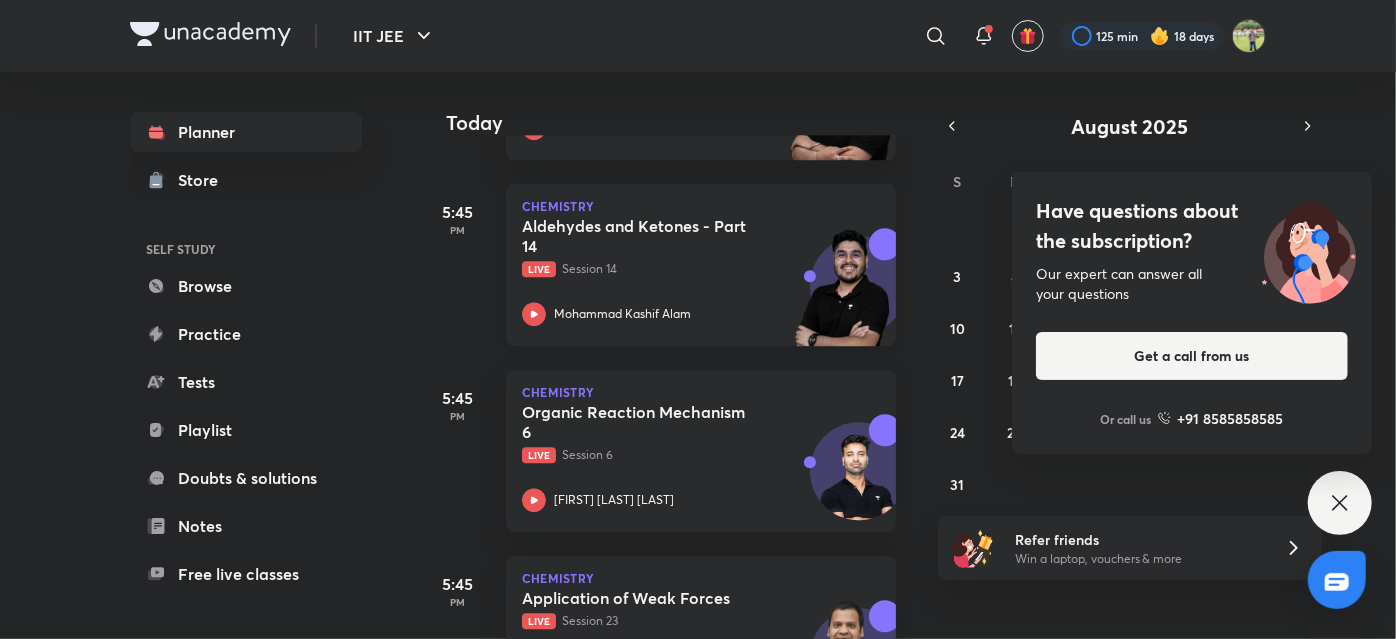 click on "Mohammad Kashif Alam" at bounding box center (679, 314) 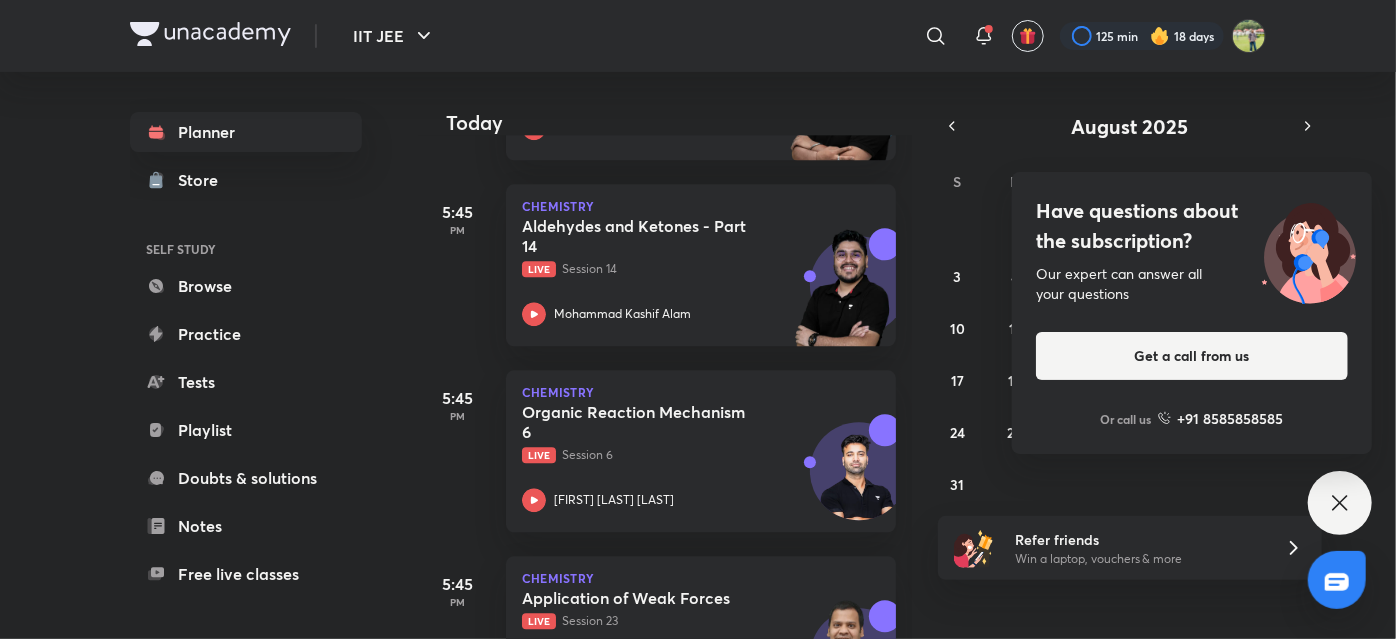 click 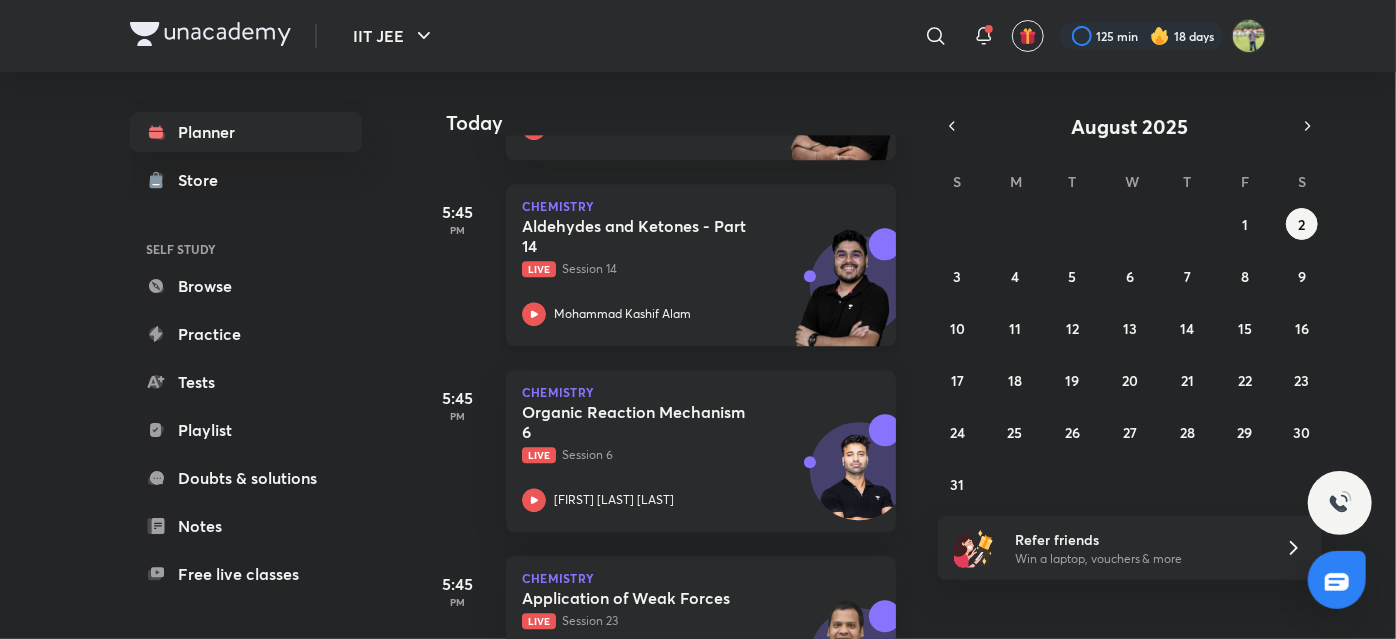 click on "Live Session 14" at bounding box center (679, 269) 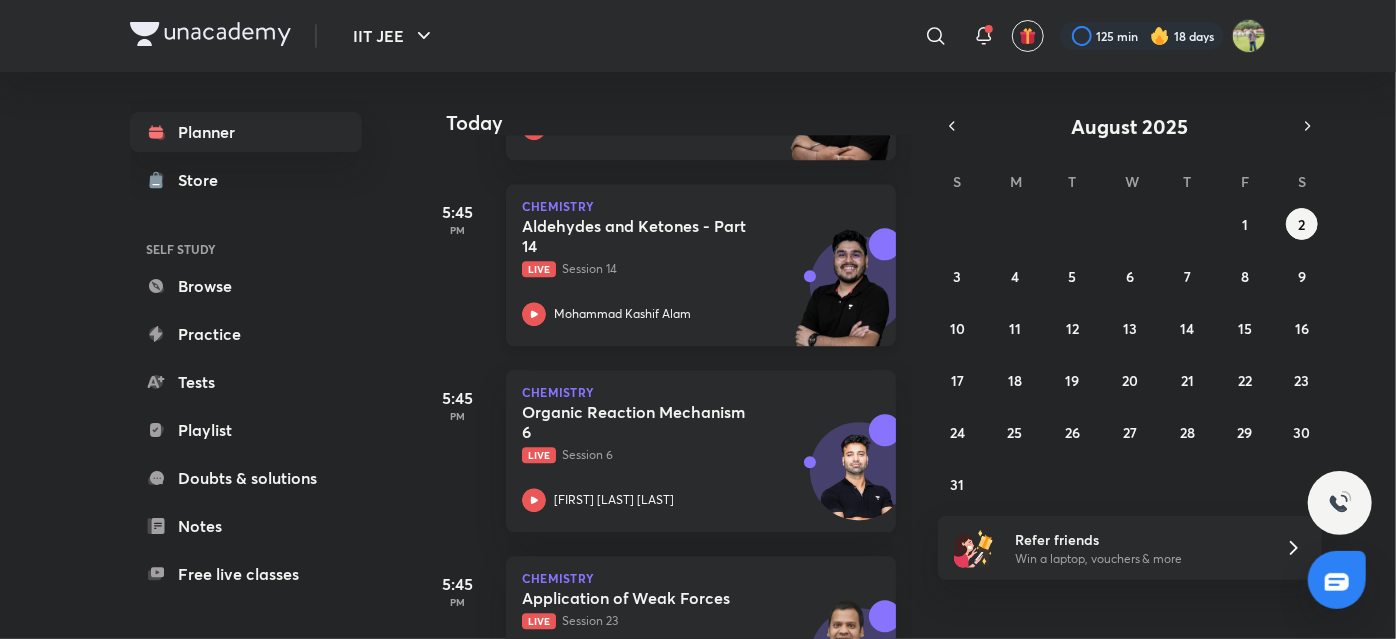 click on "Live Session 14" at bounding box center (679, 269) 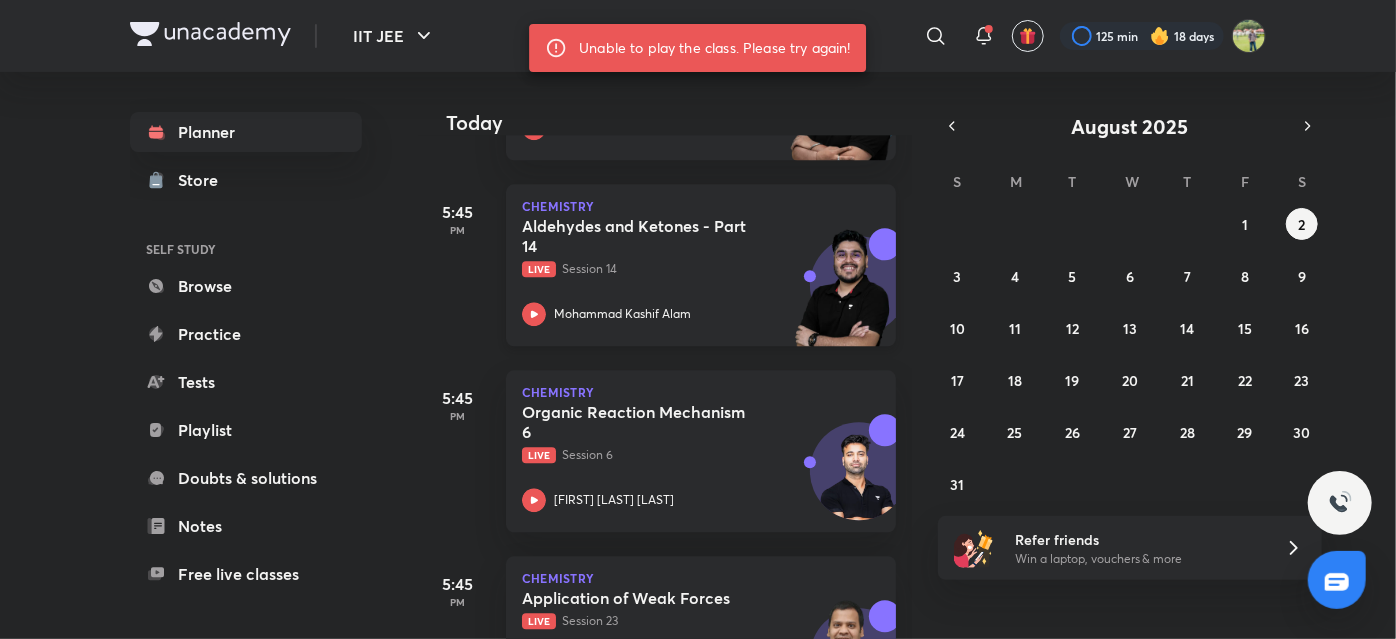 click on "Live Session 14" at bounding box center [679, 269] 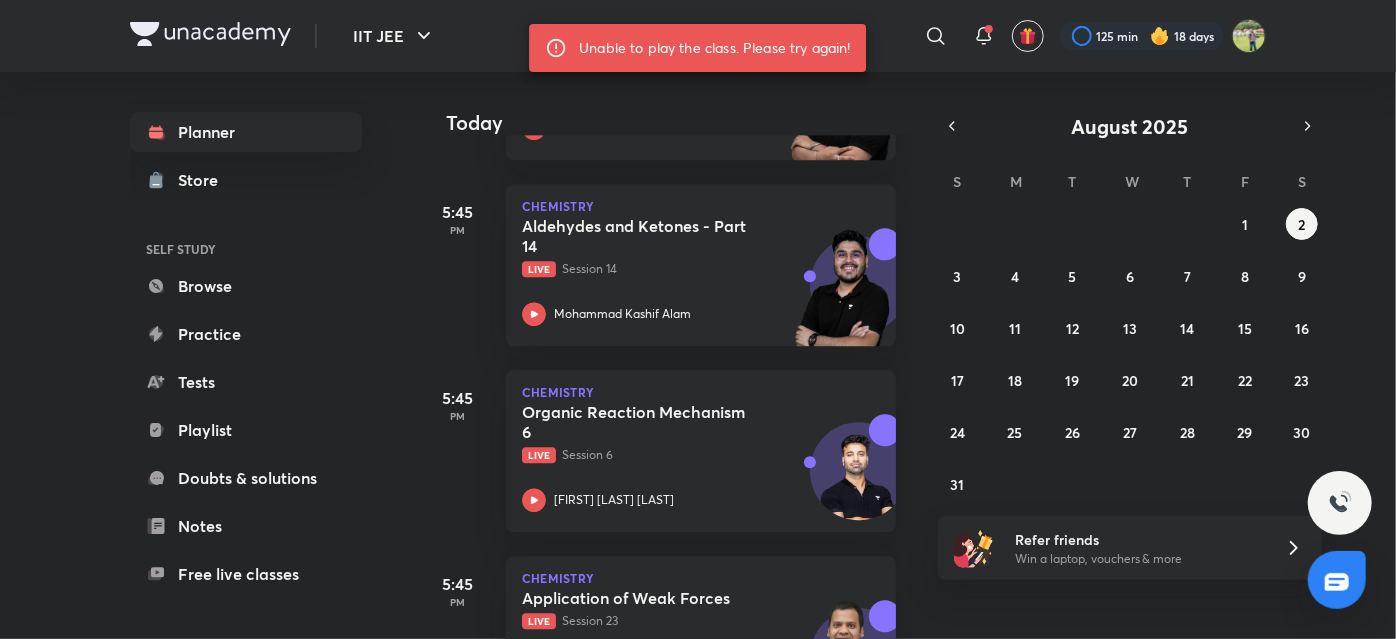 click on "Unable to play the class. Please try again!" at bounding box center (714, 48) 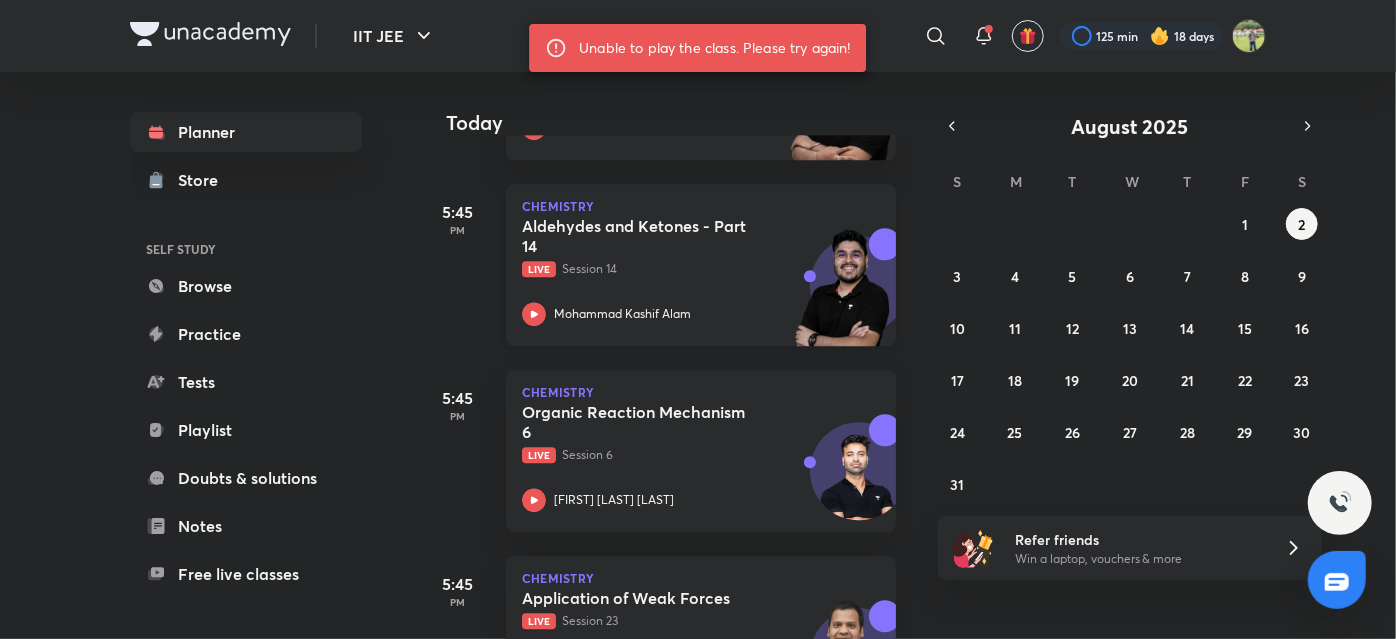 click on "Aldehydes and Ketones - Part 14 Live Session 14" at bounding box center (679, 247) 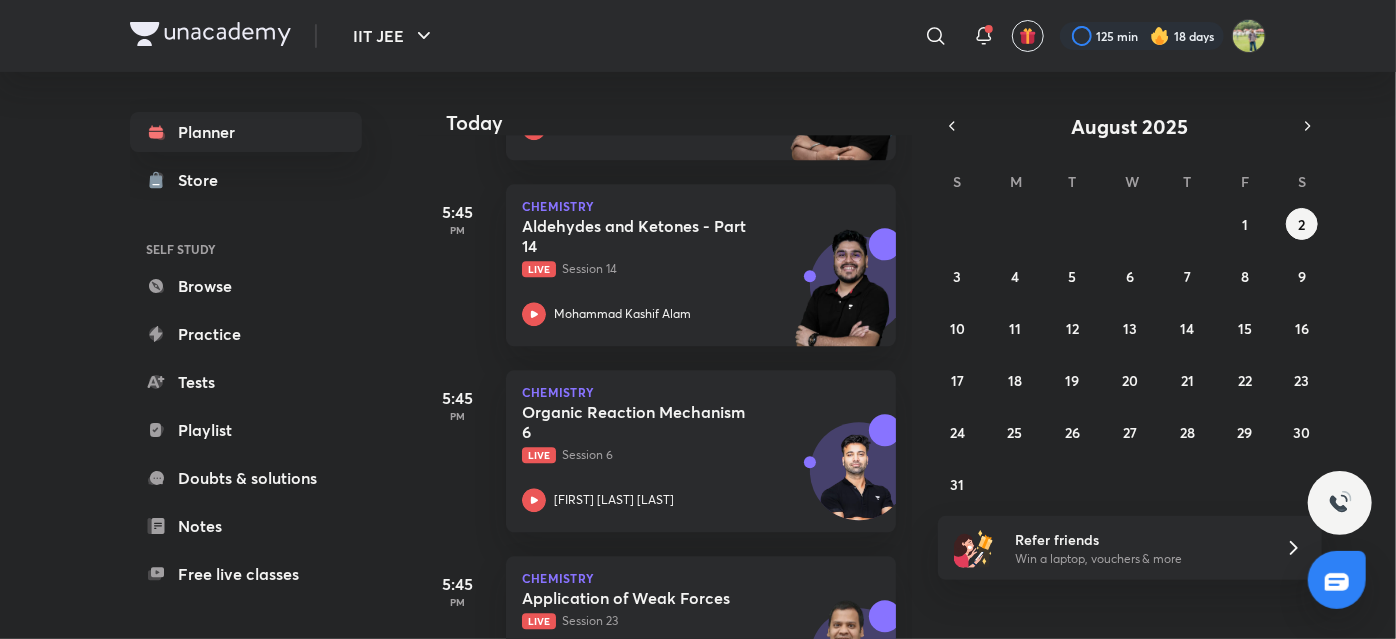 click at bounding box center [210, 34] 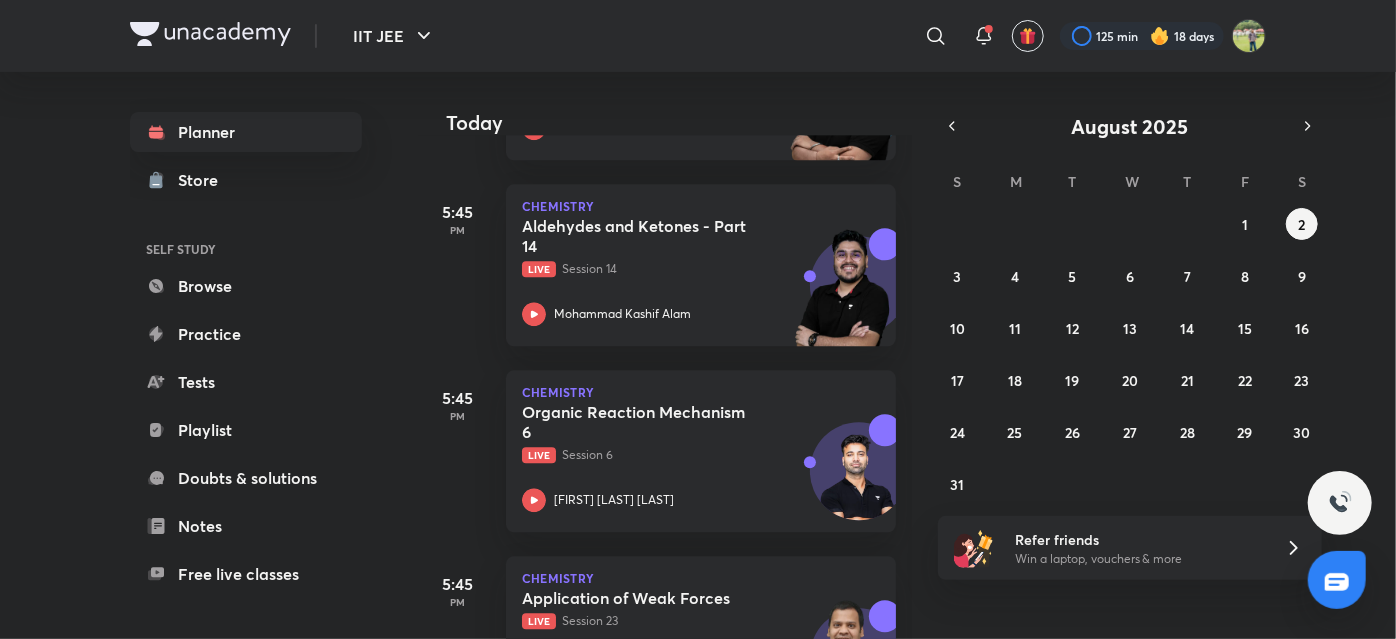 click at bounding box center (210, 34) 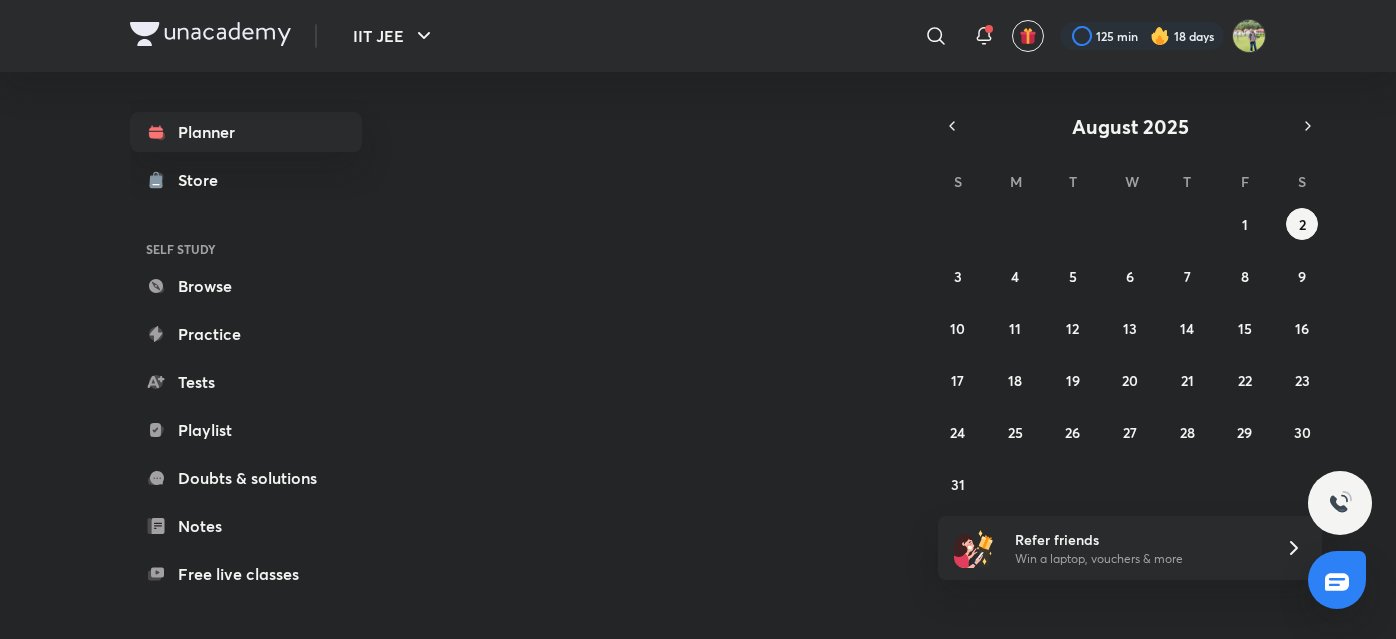 scroll, scrollTop: 0, scrollLeft: 0, axis: both 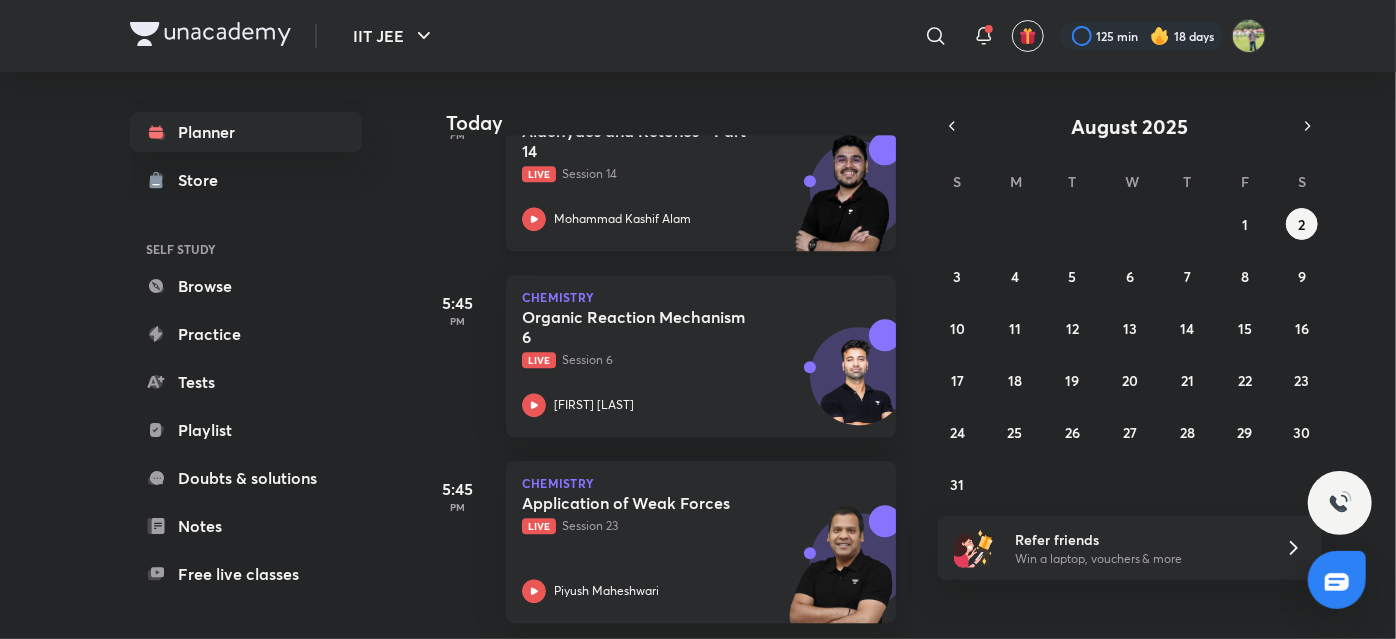 click on "Mohammad Kashif Alam" at bounding box center (622, 219) 